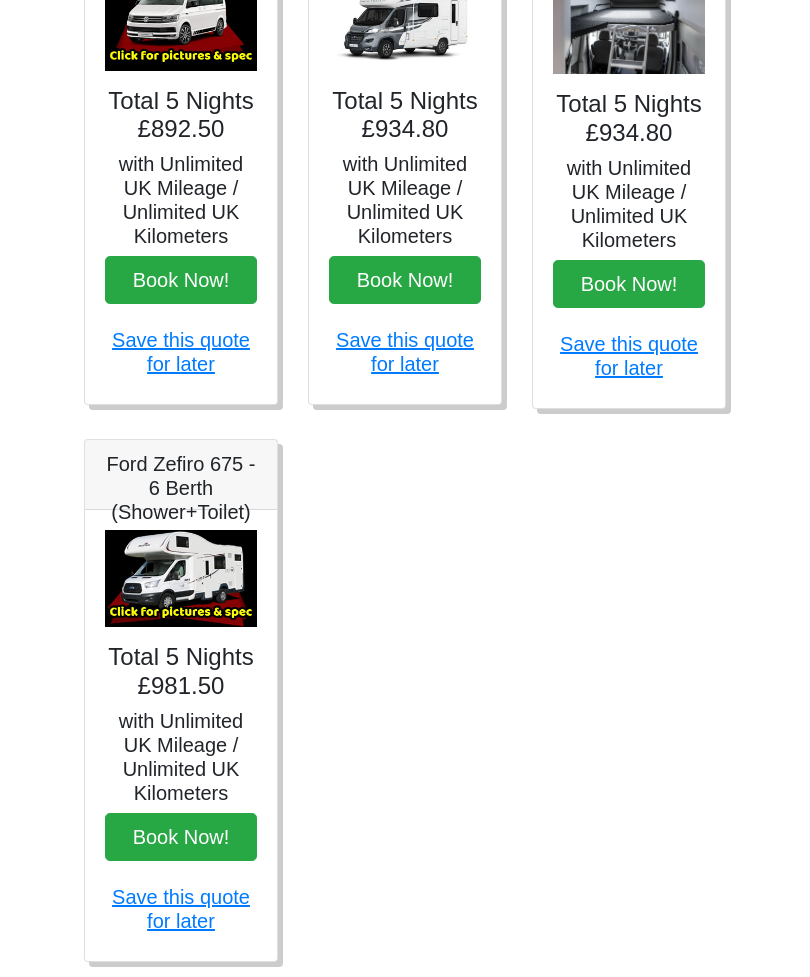 scroll, scrollTop: 980, scrollLeft: 0, axis: vertical 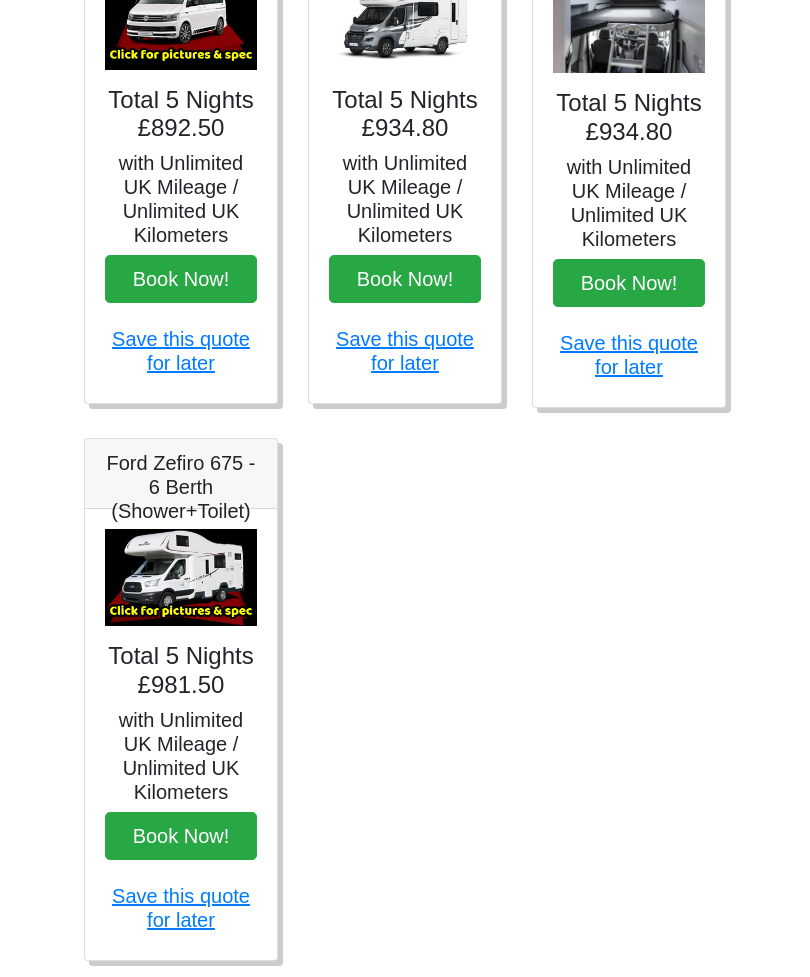 click on "Total 5 Nights £981.50" at bounding box center [181, 671] 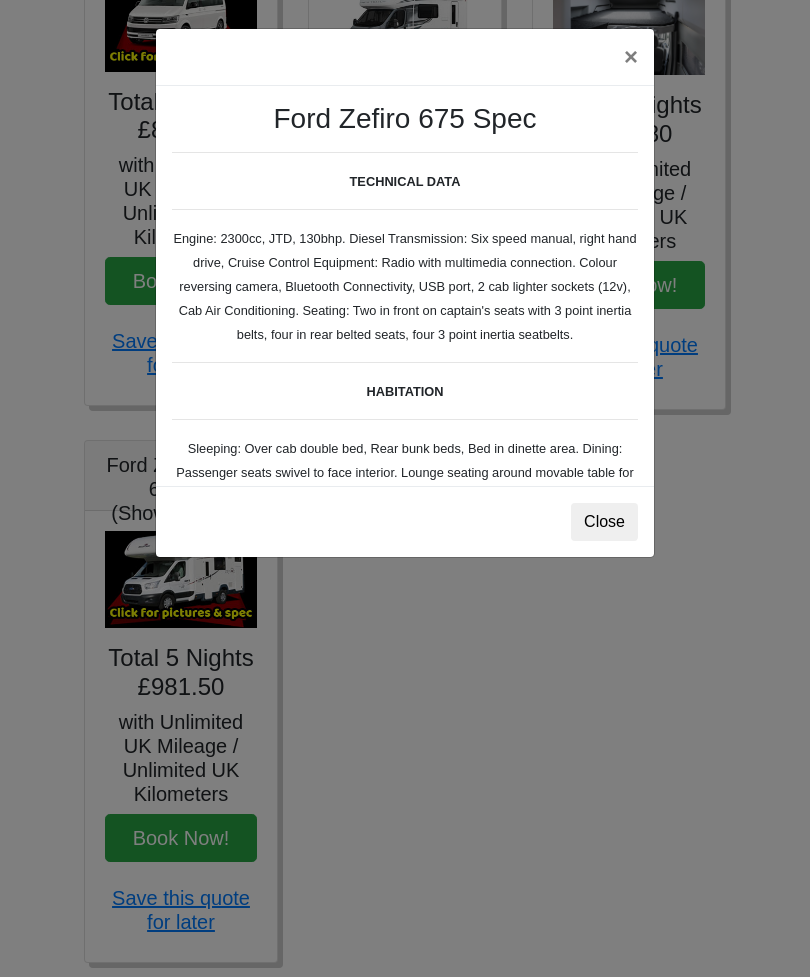 scroll, scrollTop: 980, scrollLeft: 0, axis: vertical 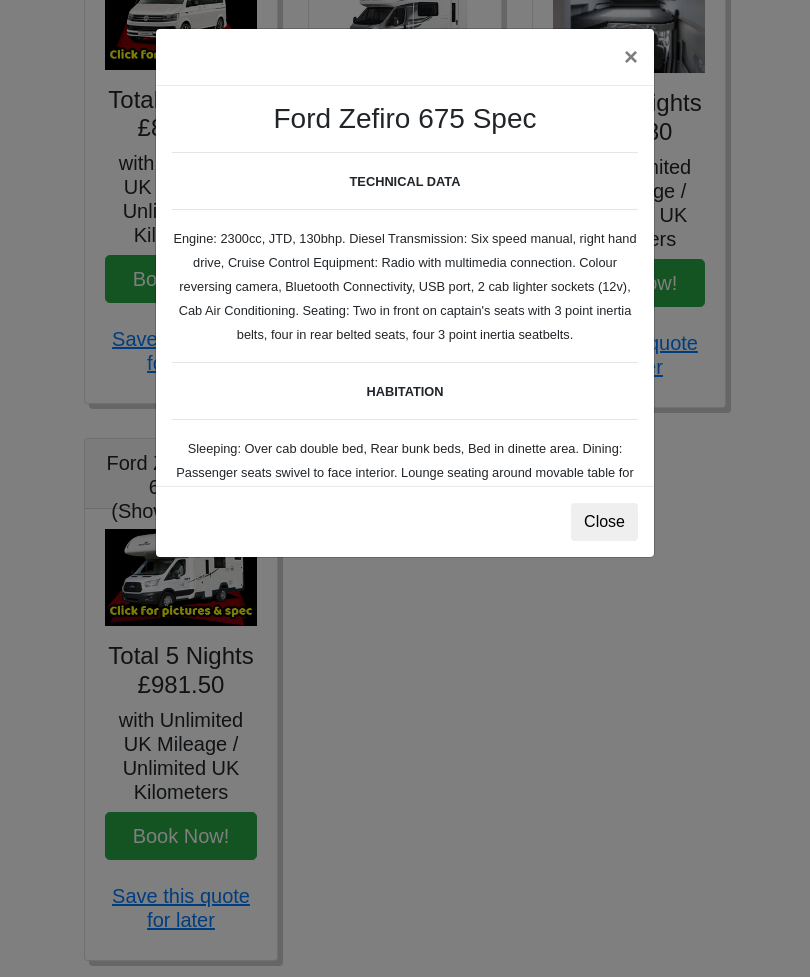 click on "×" at bounding box center (631, 57) 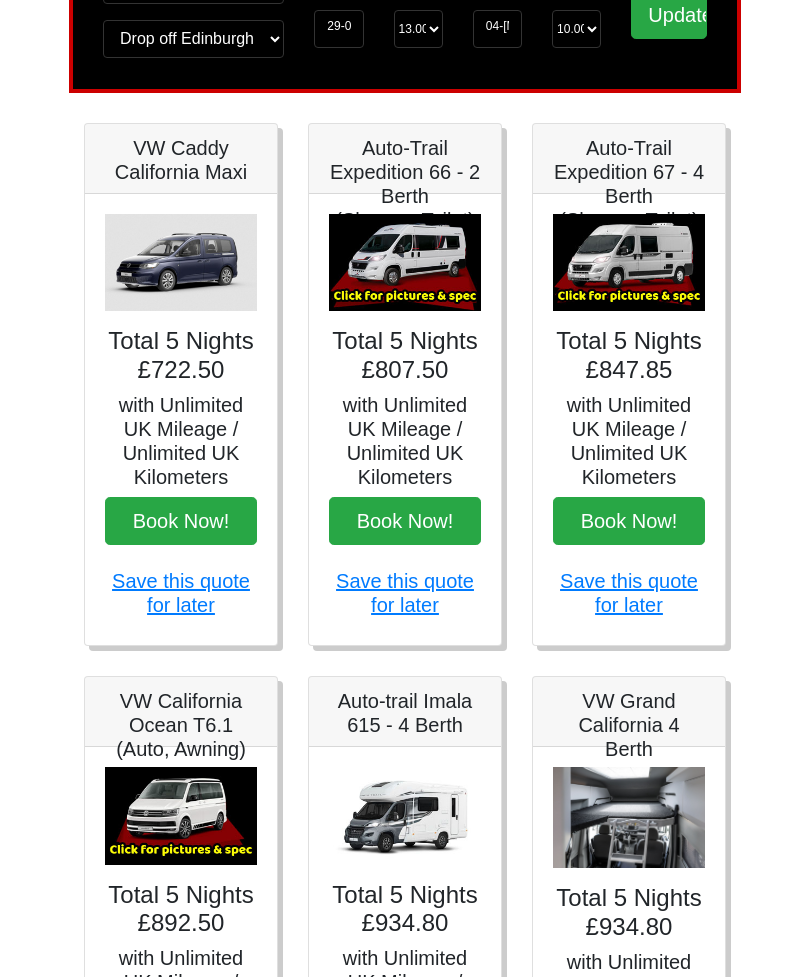 scroll, scrollTop: 0, scrollLeft: 0, axis: both 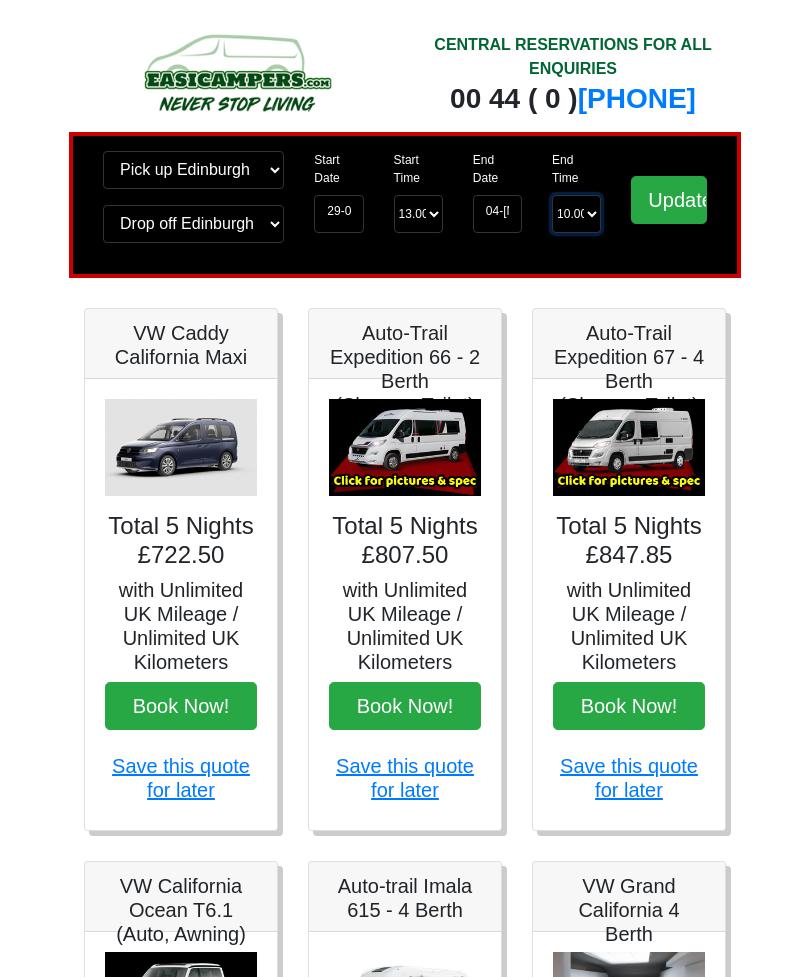 click on "End Time
10.00
--------
08.00 am
09.00 am
10.00 am
11.00 am (Sunday Only)" at bounding box center [576, 214] 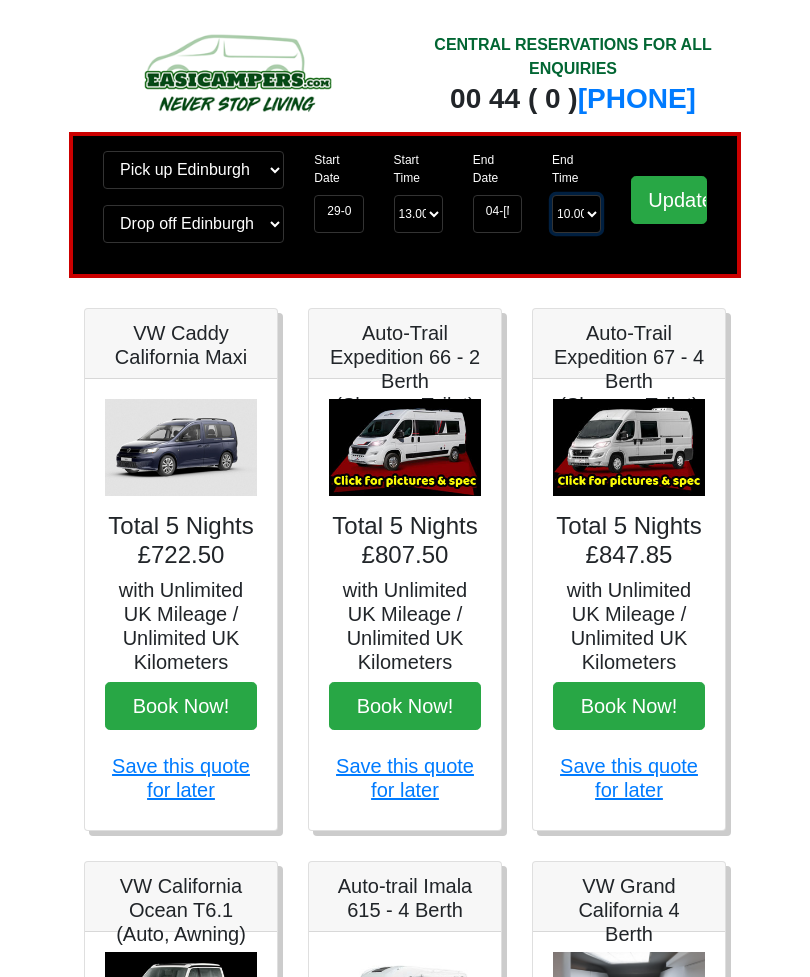 select on "[TIME]" 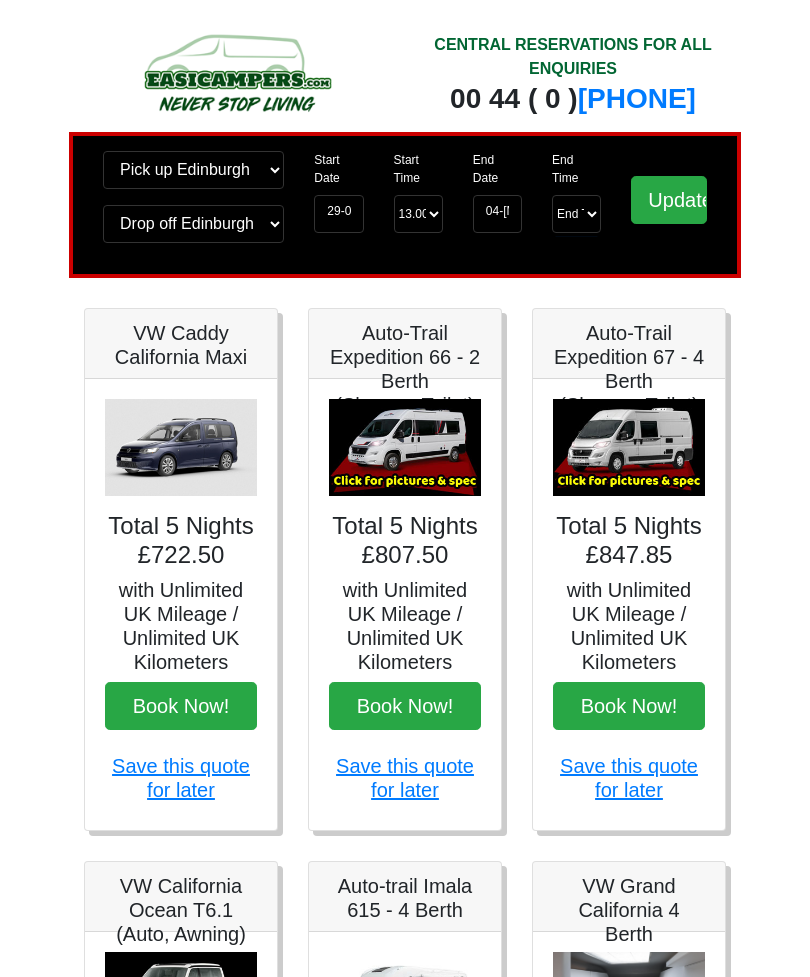 click on "Update" at bounding box center [669, 200] 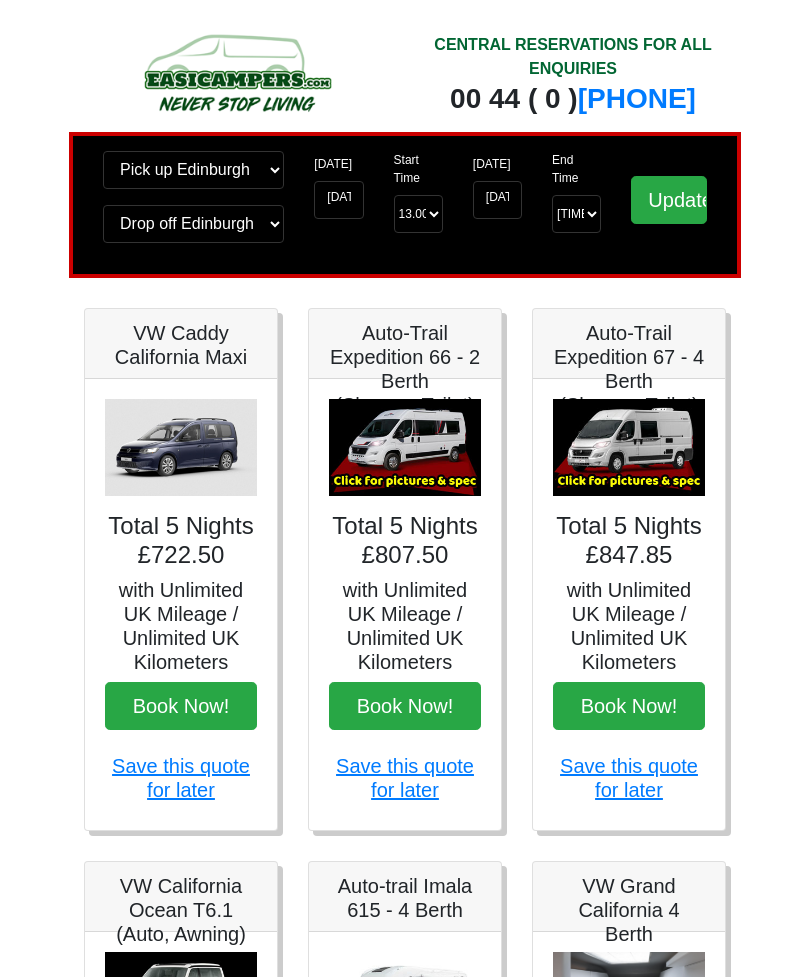 scroll, scrollTop: 0, scrollLeft: 0, axis: both 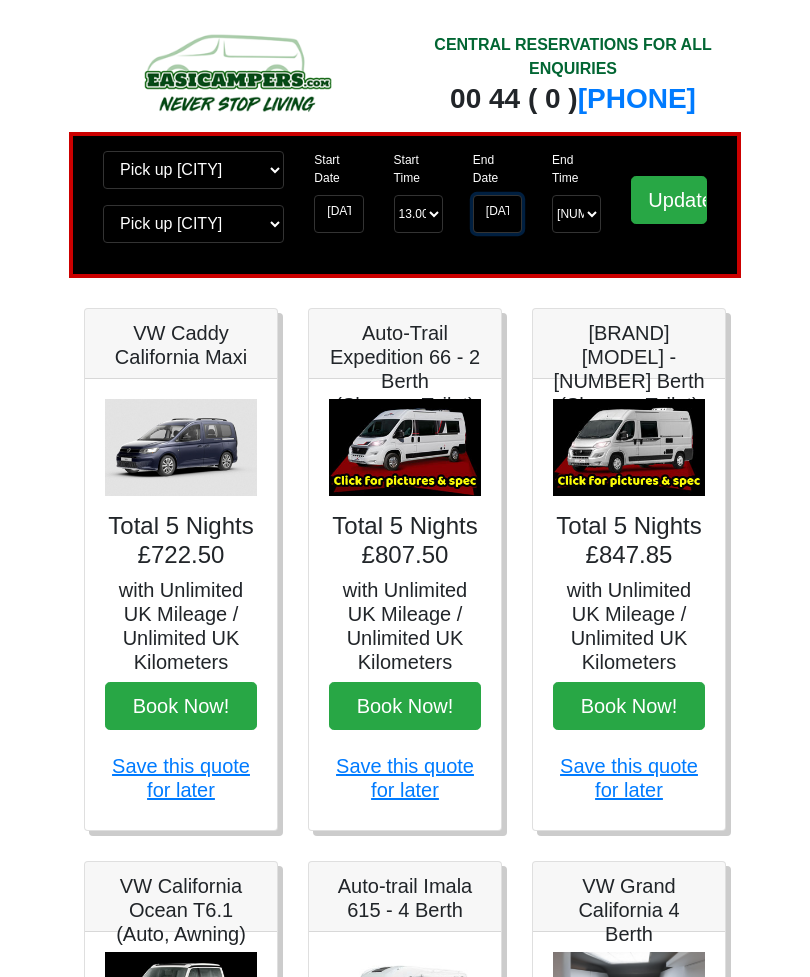 click on "[DATE]" at bounding box center (497, 214) 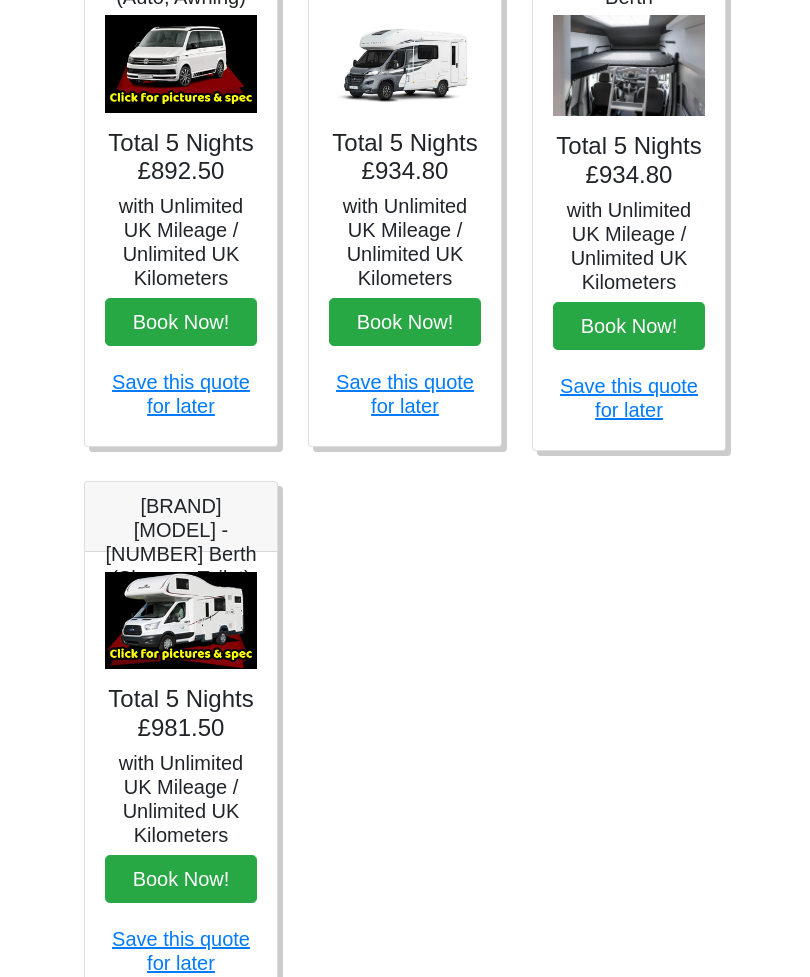 scroll, scrollTop: 980, scrollLeft: 0, axis: vertical 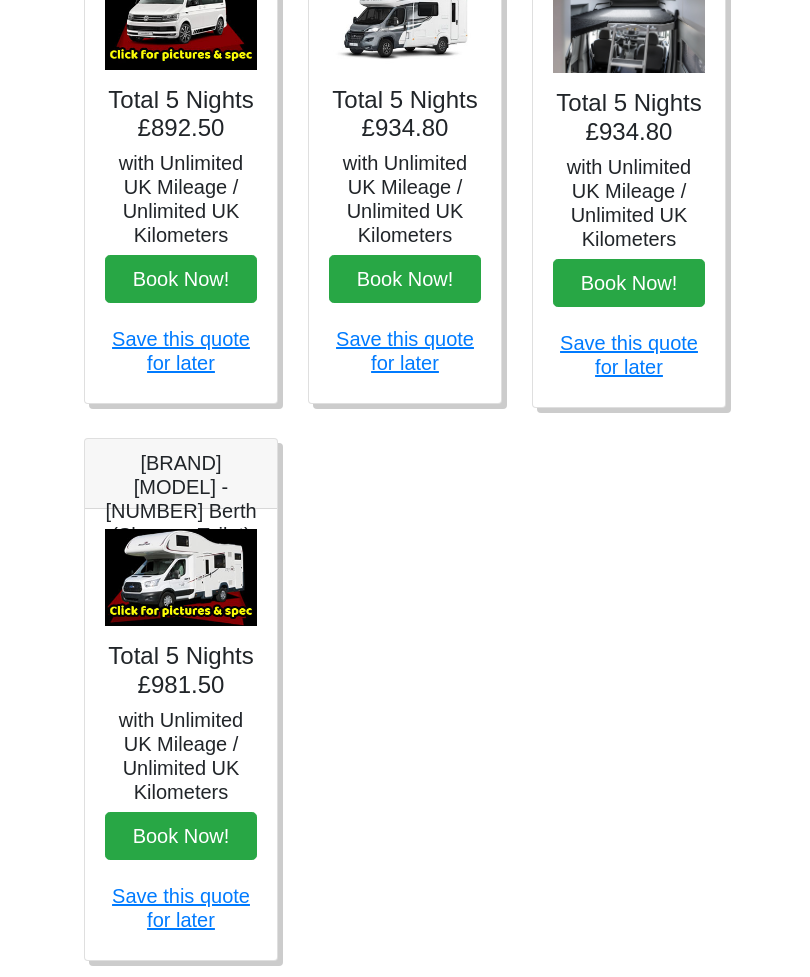 click on "Book Now!" at bounding box center (181, 836) 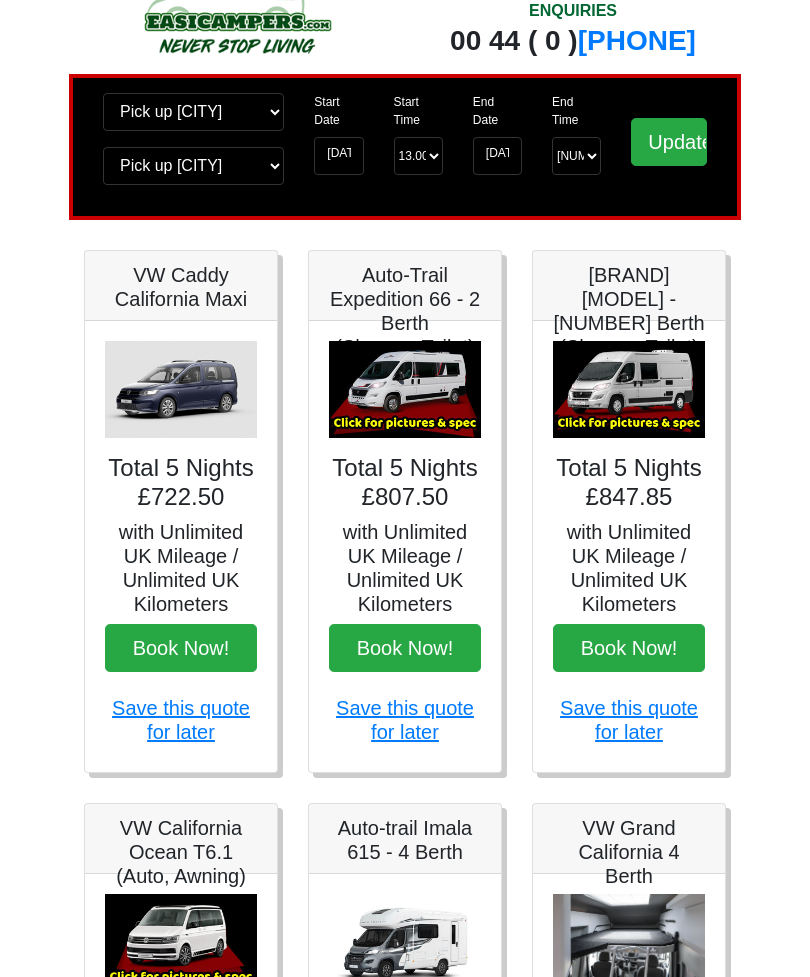 scroll, scrollTop: 0, scrollLeft: 0, axis: both 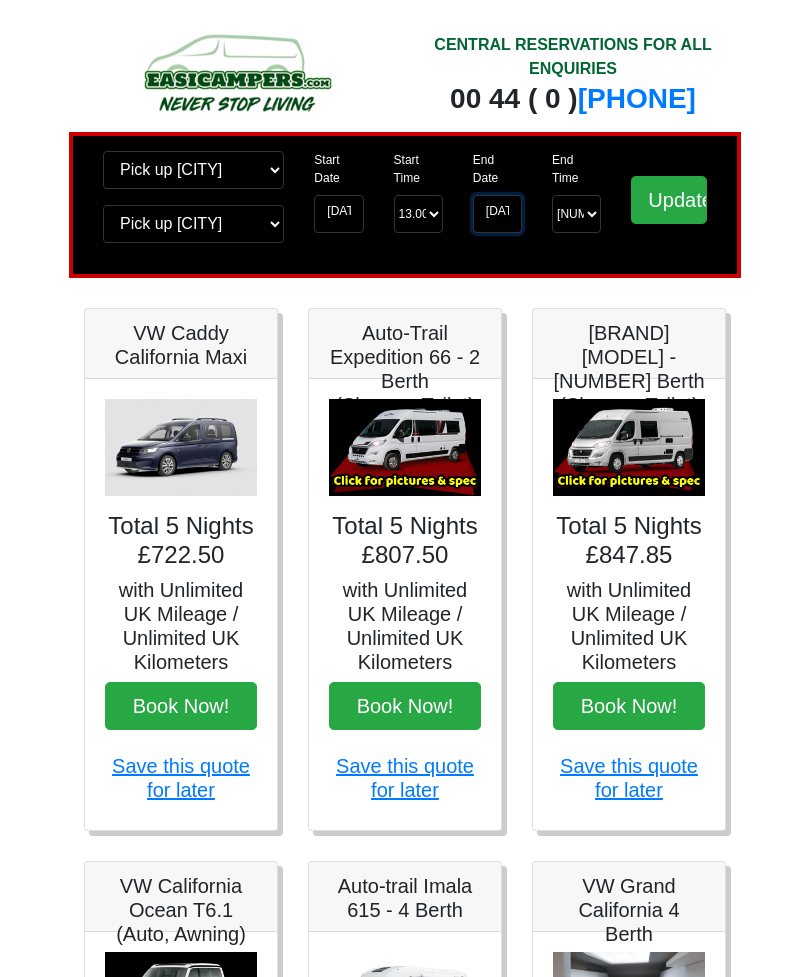 click on "[DATE]" at bounding box center (497, 214) 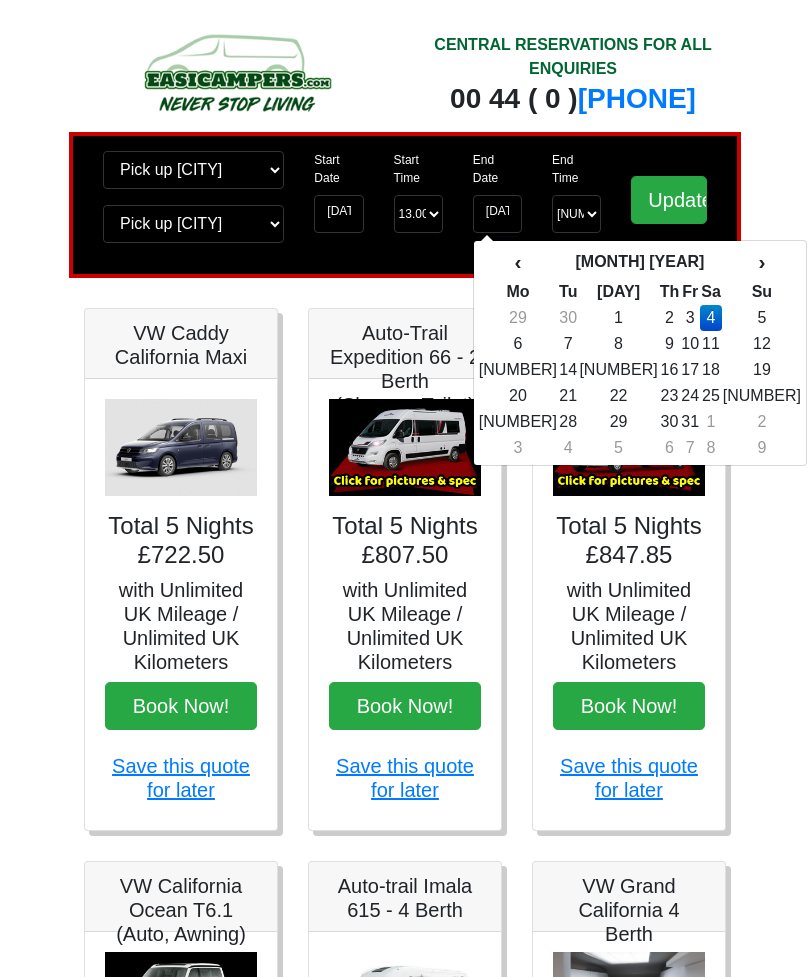 click on "3" at bounding box center (690, 318) 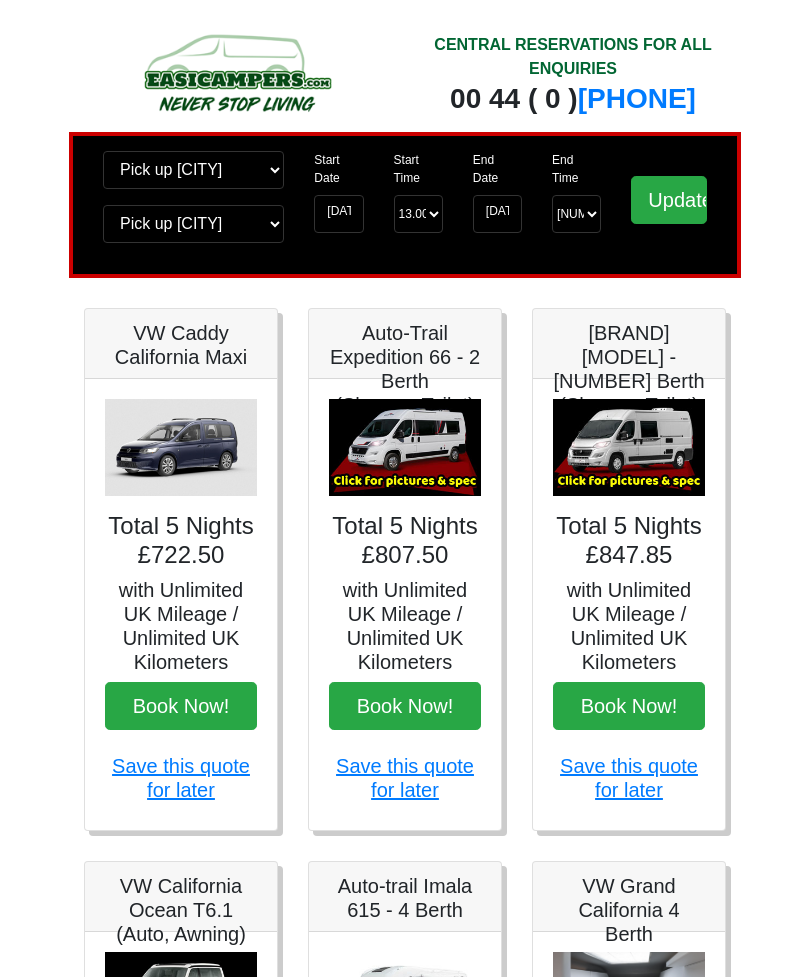 type on "03-10-2025" 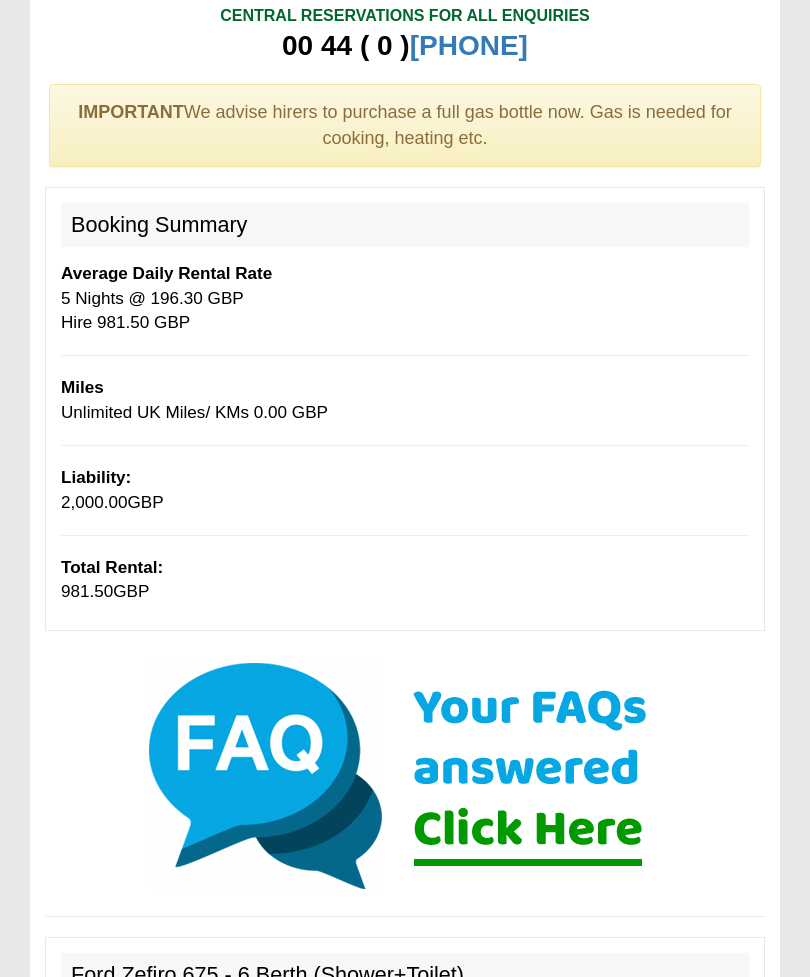 scroll, scrollTop: 0, scrollLeft: 0, axis: both 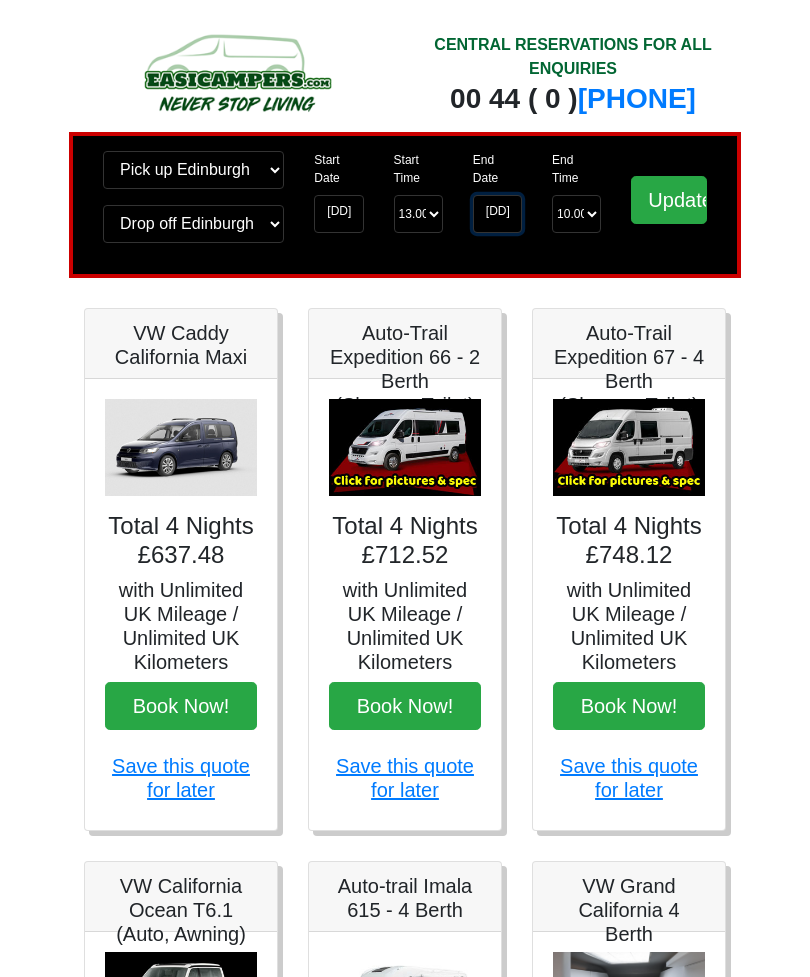 click on "[DD]-[MM]-[YYYY]" at bounding box center (497, 214) 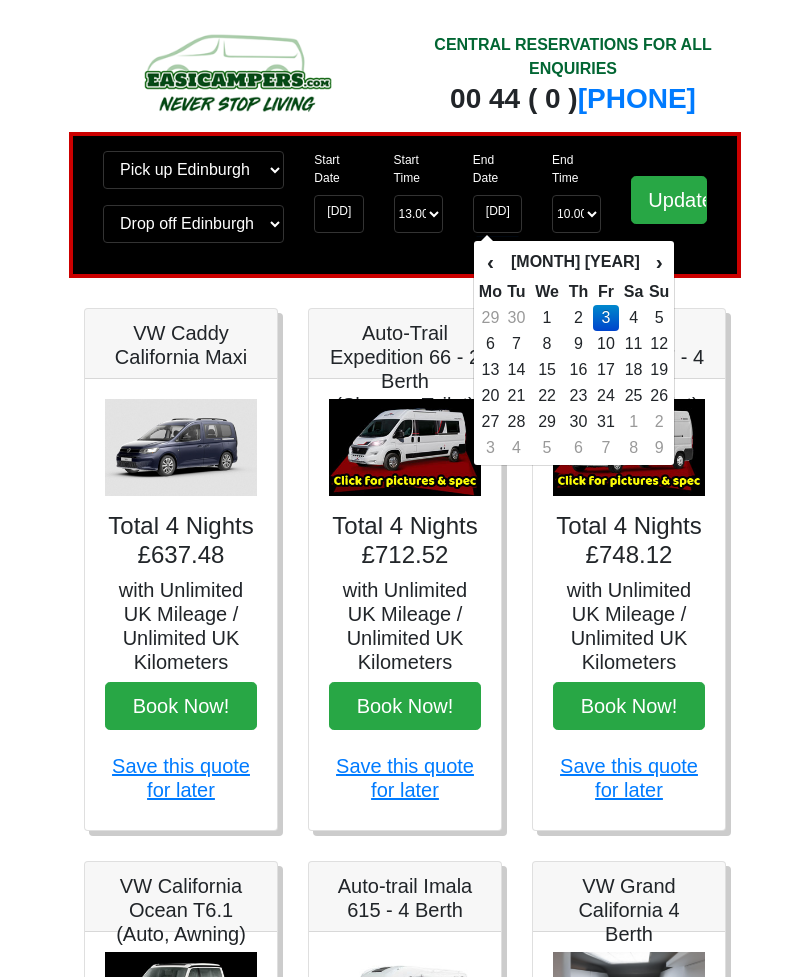 click on "Fiat Toleno L 2 Spec
TECHNICAL DATA
Engine: Fiat Ducato 115bhp, 2 litre Diesel Engine,.
Transmission: 6 Speed Manual Transmission, PAS, ABS
Equipment: AM/FM Radio with multimedia connection. , USB port, 2 cab lighter sockets (12v), Cab Air Conditioning.
Seating: Two in front on captain's seats which swivel with 3 point inertia belts. Rear camera on interior mirror
HABITATION
VEHICLE DIMENSIONS
External Width 2.27m
External Height 2.68m
External Length 5.99m
Gross Vehicle Weight 3,500kg
VEHICLE INVENTORY
Hook Up Cable / First Aid Box / Hose Pipe / Knives / Forks / Table Spoons / Tea Spoons / Scissors / Large Knife / Pans / Kettle / Bowls / Plates / Beakers / Mugs / Ignition Lighter / Wheel Blocks / Fire Blanket / Fire Extinguisher
Close
Total 4 Nights £712.52" at bounding box center (405, 604) 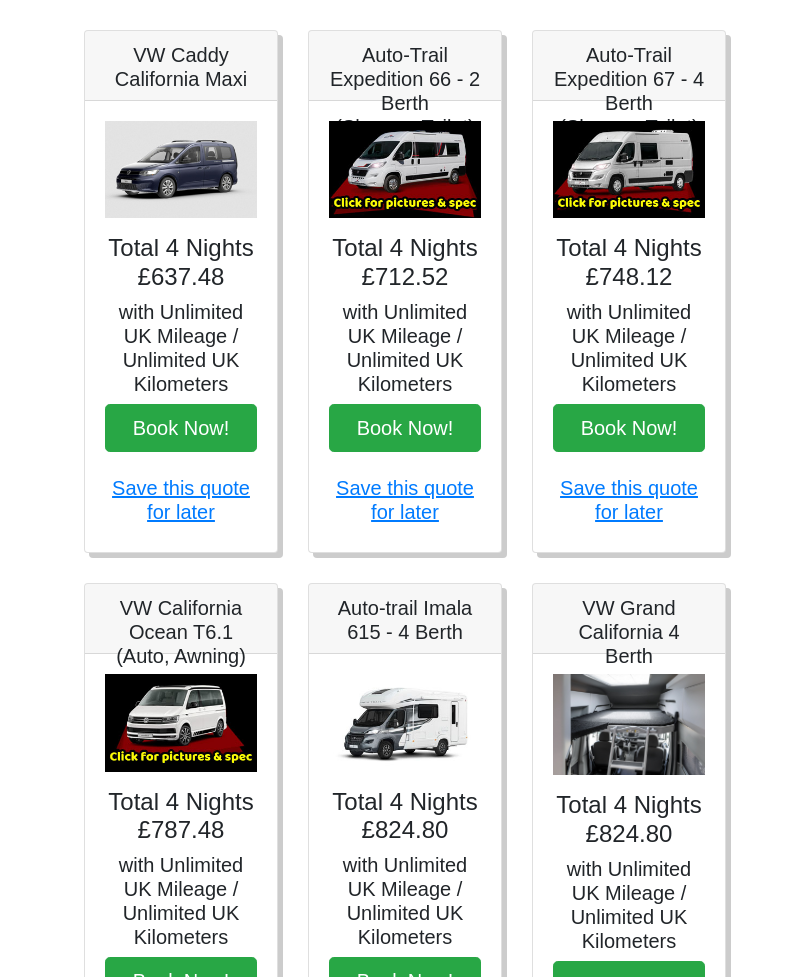 scroll, scrollTop: 261, scrollLeft: 0, axis: vertical 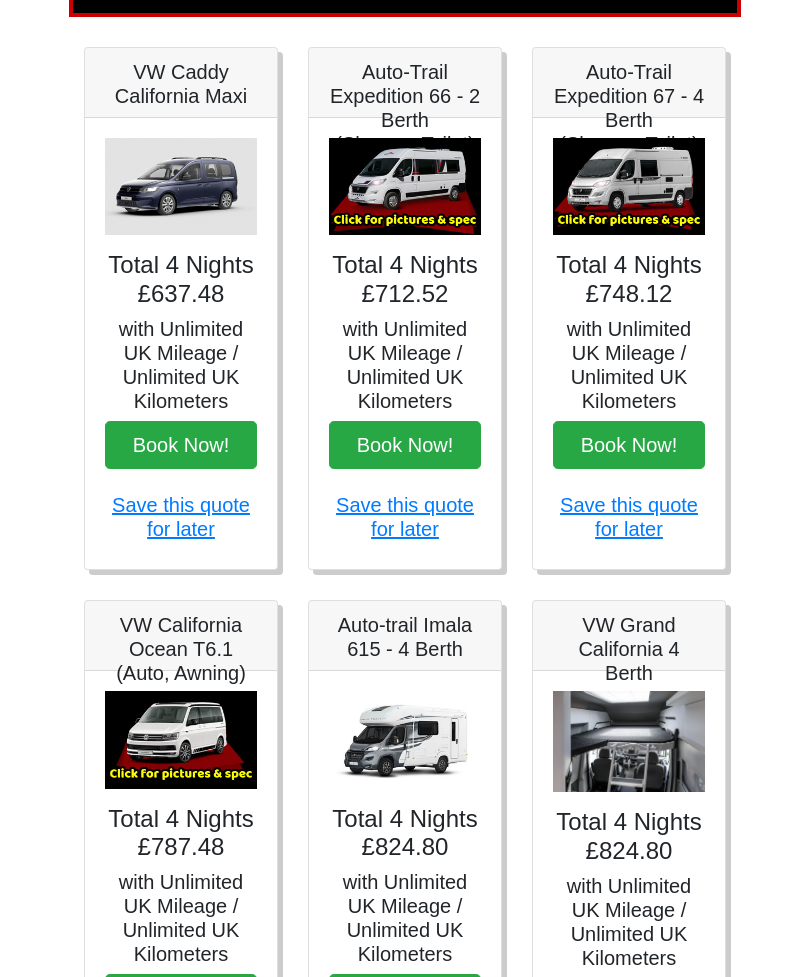 click at bounding box center (405, 187) 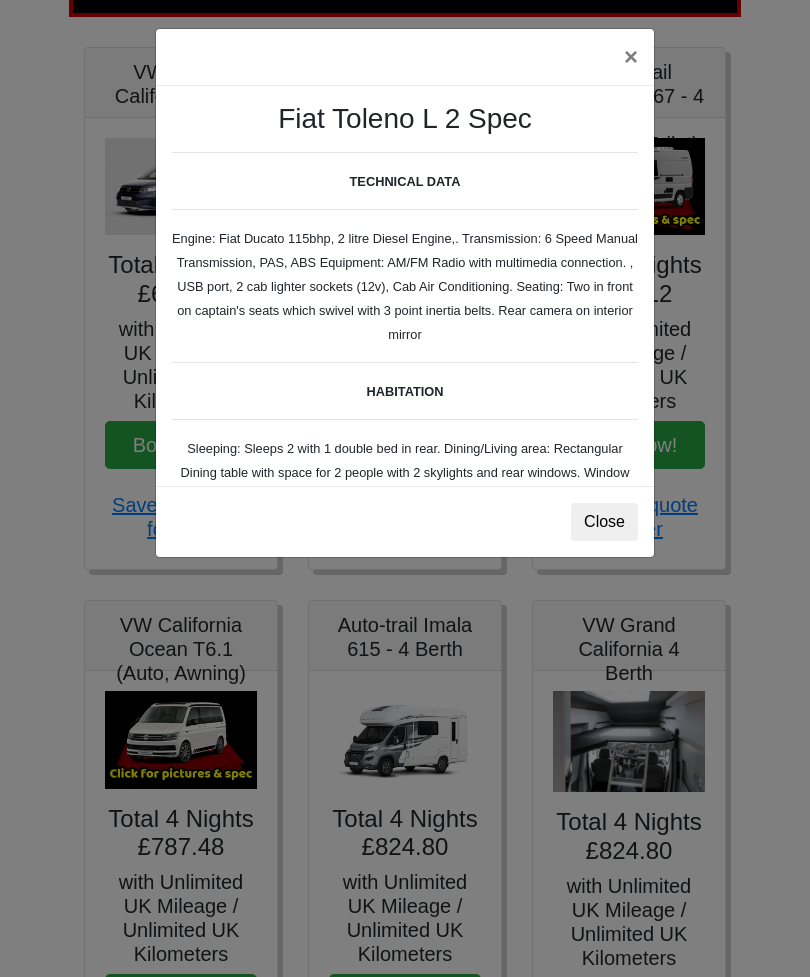 click on "Close" at bounding box center [604, 522] 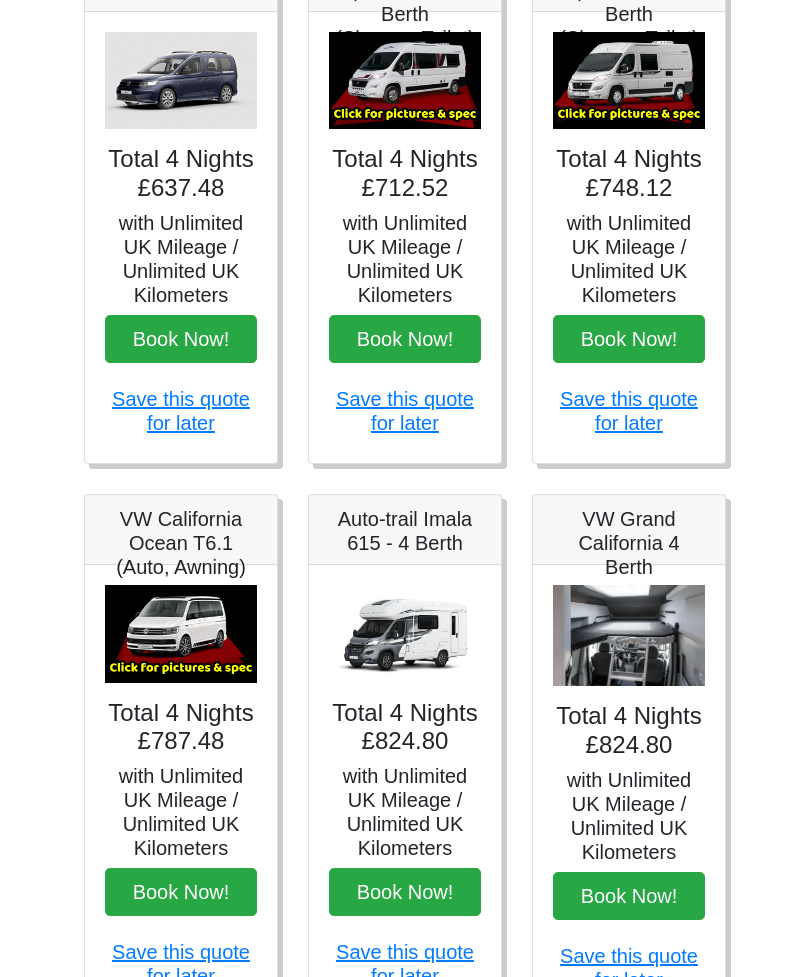 scroll, scrollTop: 372, scrollLeft: 0, axis: vertical 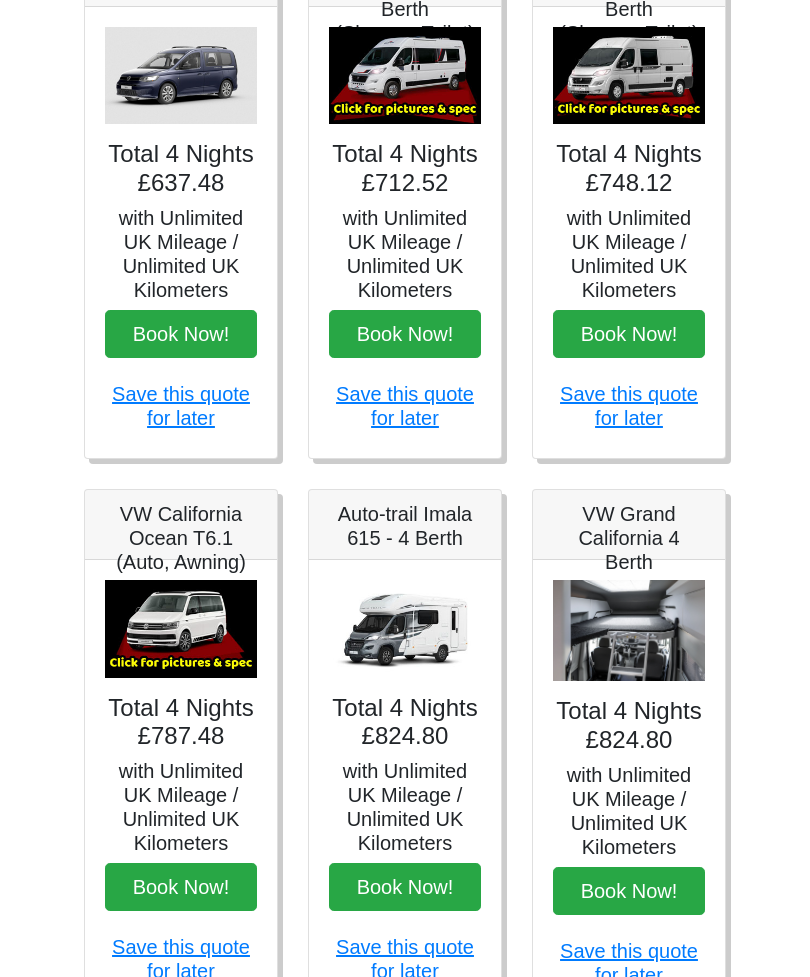click on "CENTRAL RESERVATIONS FOR ALL ENQUIRIES
00 44 ( 0 )  1942 778899
Easicampers Booking : Search #SOH 09-2025 // #LOC EDI // #LOR 4
Change pick up location?
Pick up Edinburgh
Birmingham Airport
Blackburn Lancashire
Edinburgh Airport
Glasgow Airport
Liverpool Airport
Manchester Airport
Preston Lancashire
Wigan Lancashire
Wolverhampton
Change drop off location?
Drop off Edinburgh
Birmingham Airport
Blackburn Lancashire
Edinburgh Airport
Glasgow Airport
Liverpool Airport
Manchester Airport
Preston Lancashire
Wigan Lancashire
Wolverhampton
Start Date
29-09-2025
Start Time
Start Time
13.00
--------
11.00 am (Saturday & Sunday Only)
12.00 pm (Saturday)
13.00 pm" at bounding box center (405, 637) 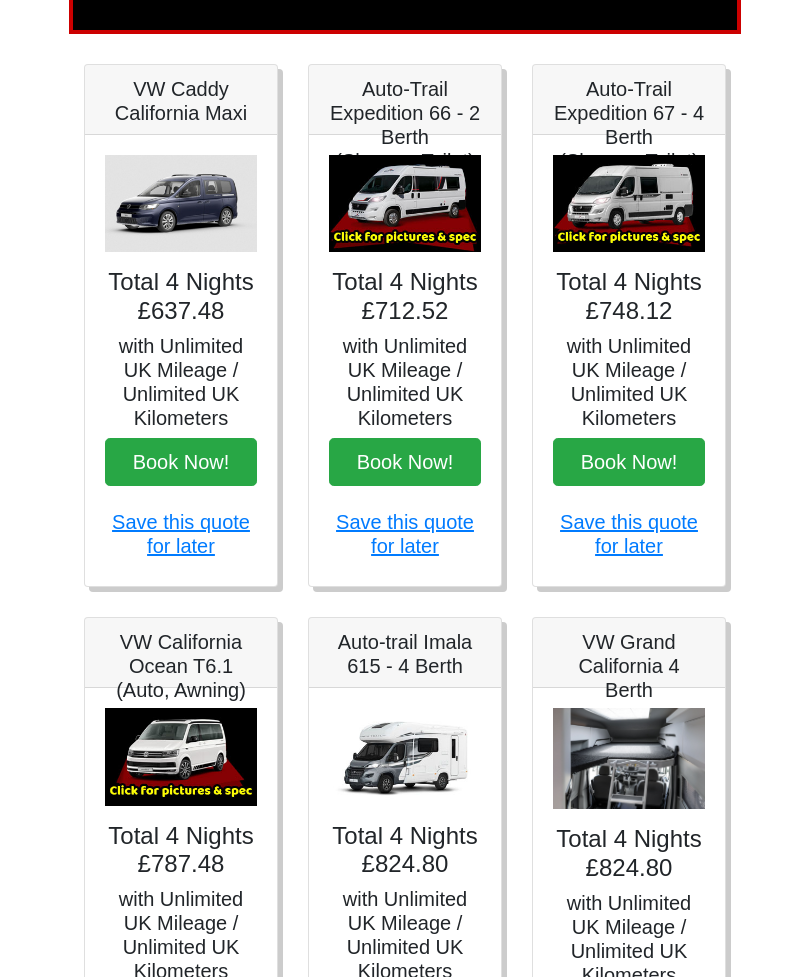 scroll, scrollTop: 0, scrollLeft: 0, axis: both 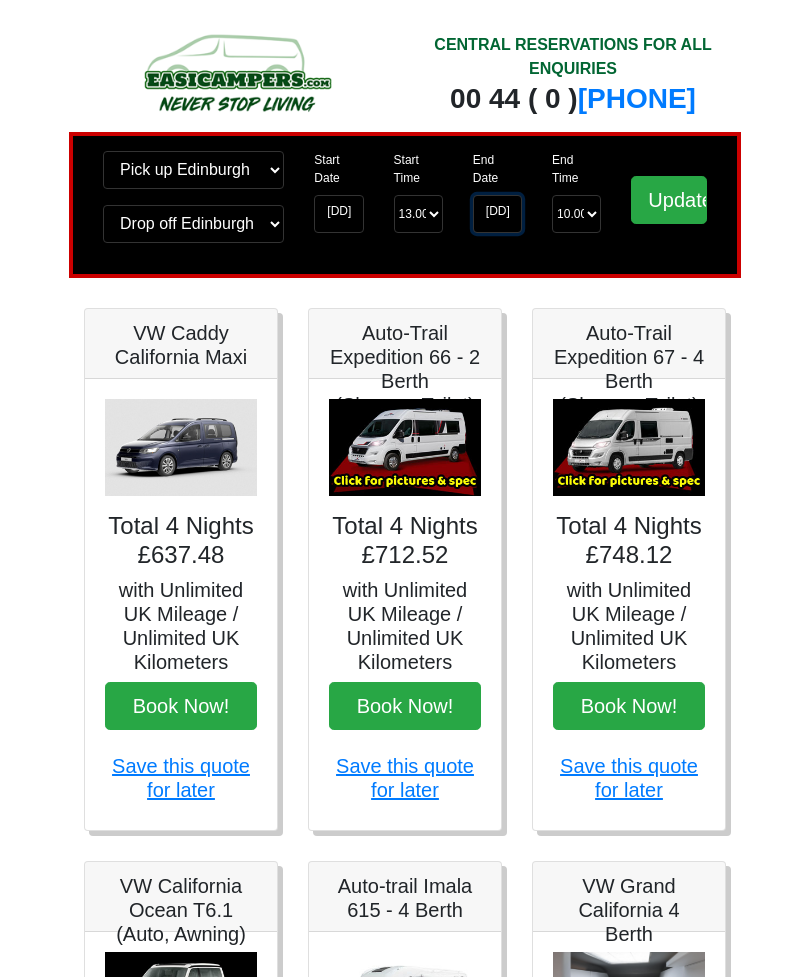 click on "03-10-2025" at bounding box center [497, 214] 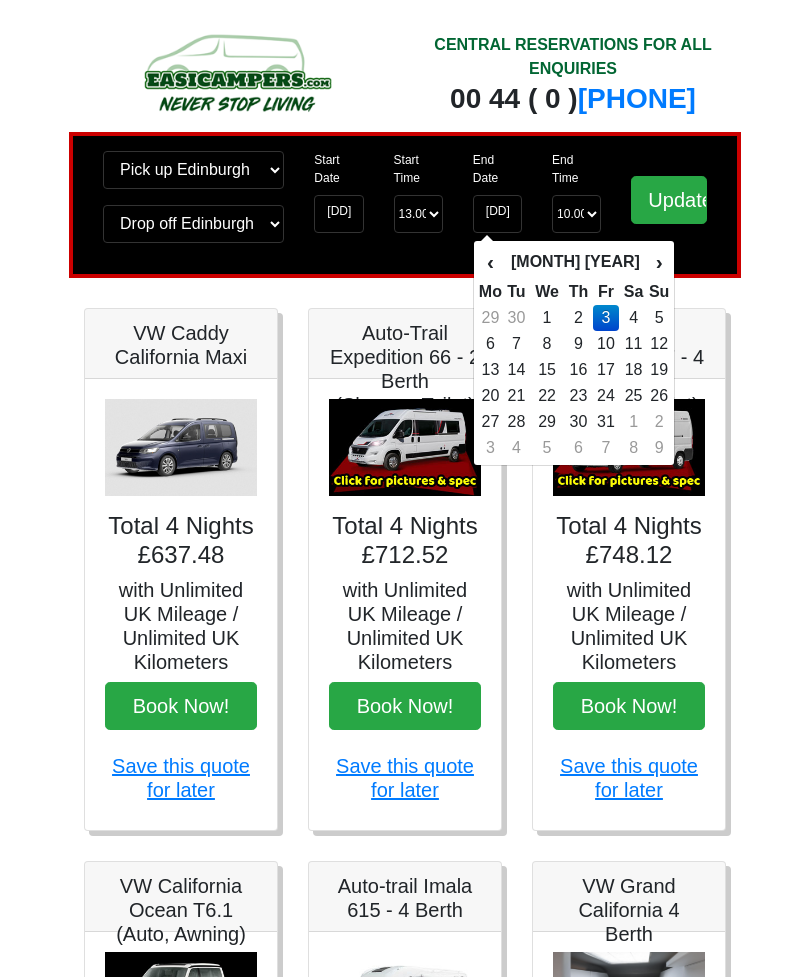 click on "12" at bounding box center (659, 344) 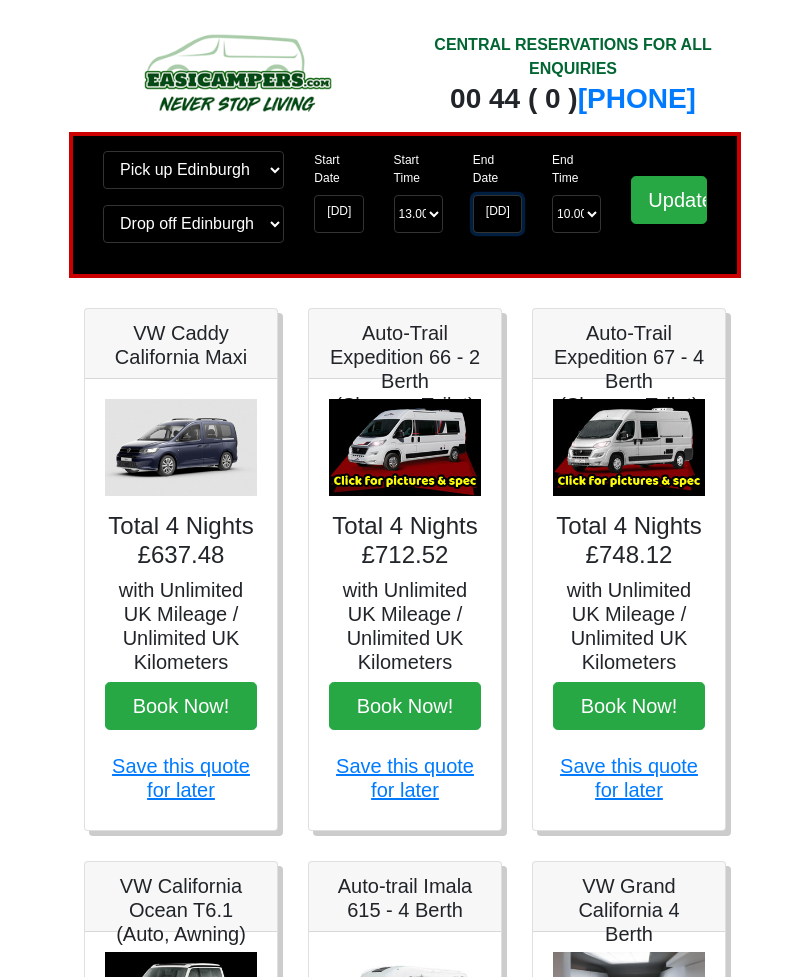 click on "12-10-2025" at bounding box center [497, 214] 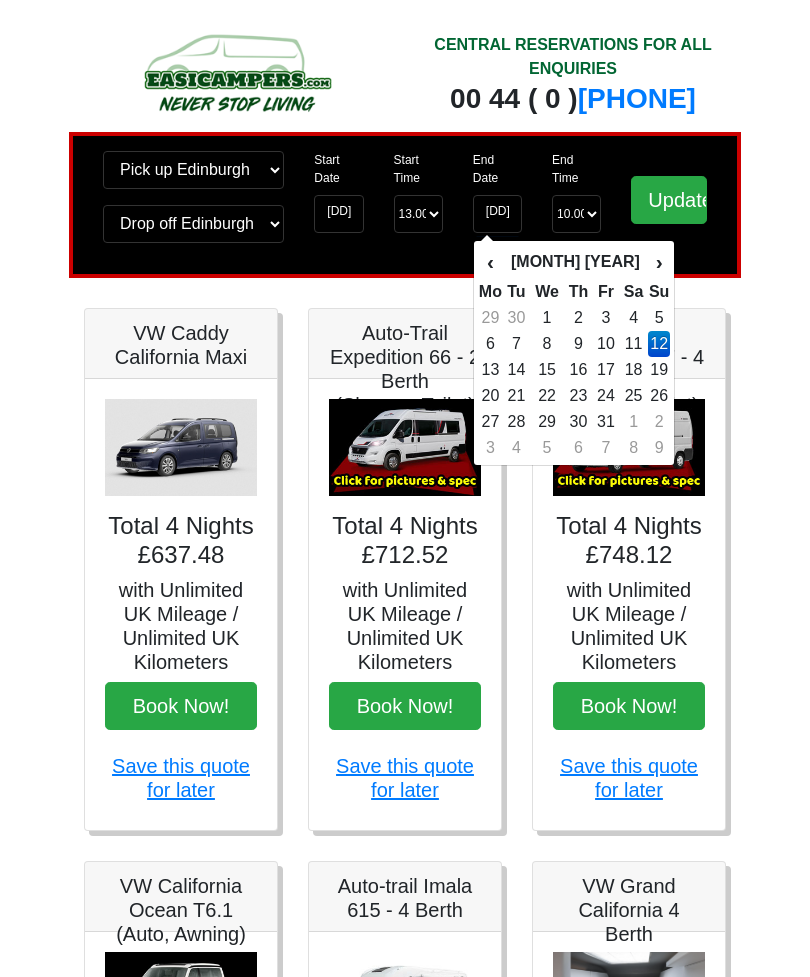 click on "19" at bounding box center (659, 370) 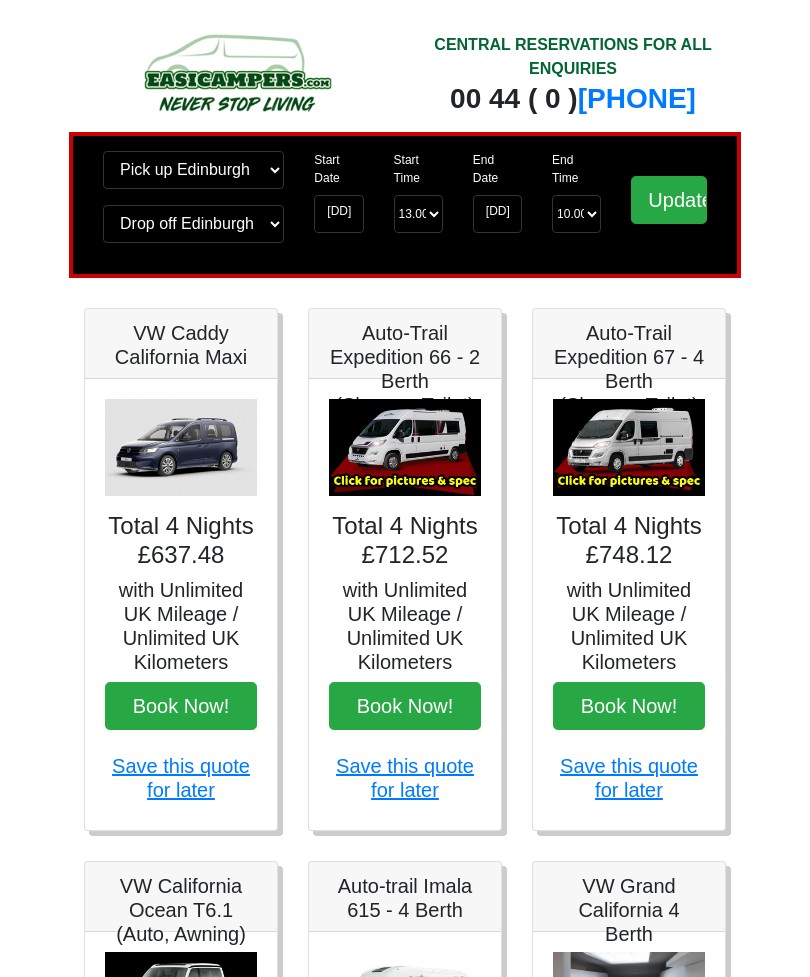 click on "Update" at bounding box center [669, 200] 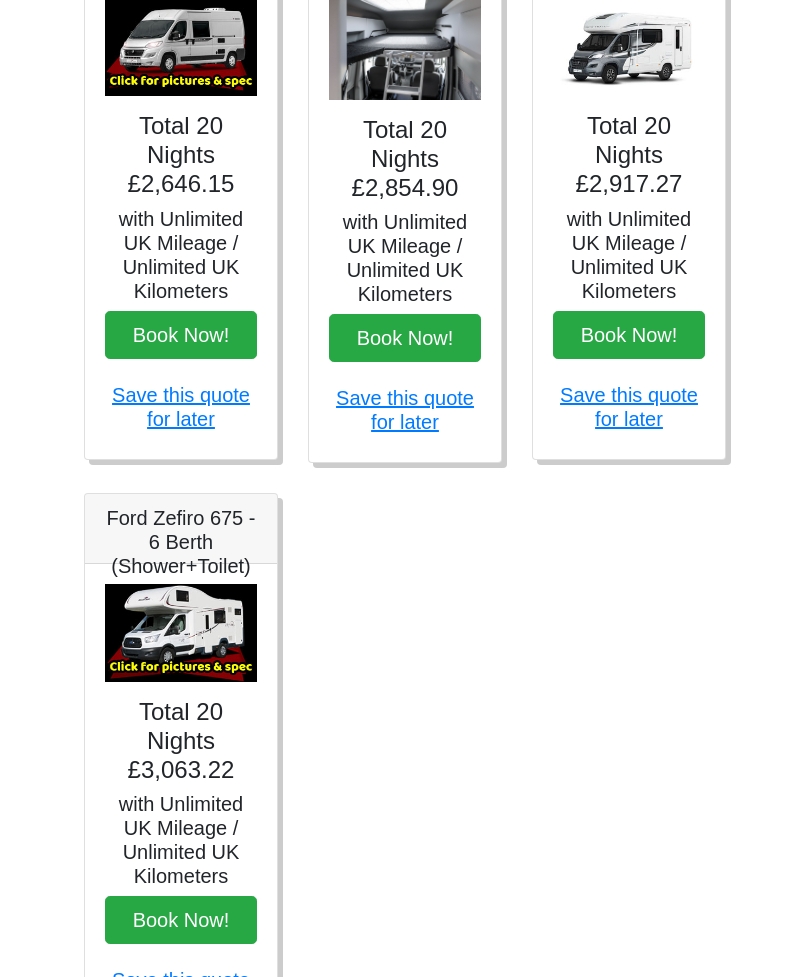 scroll, scrollTop: 1064, scrollLeft: 0, axis: vertical 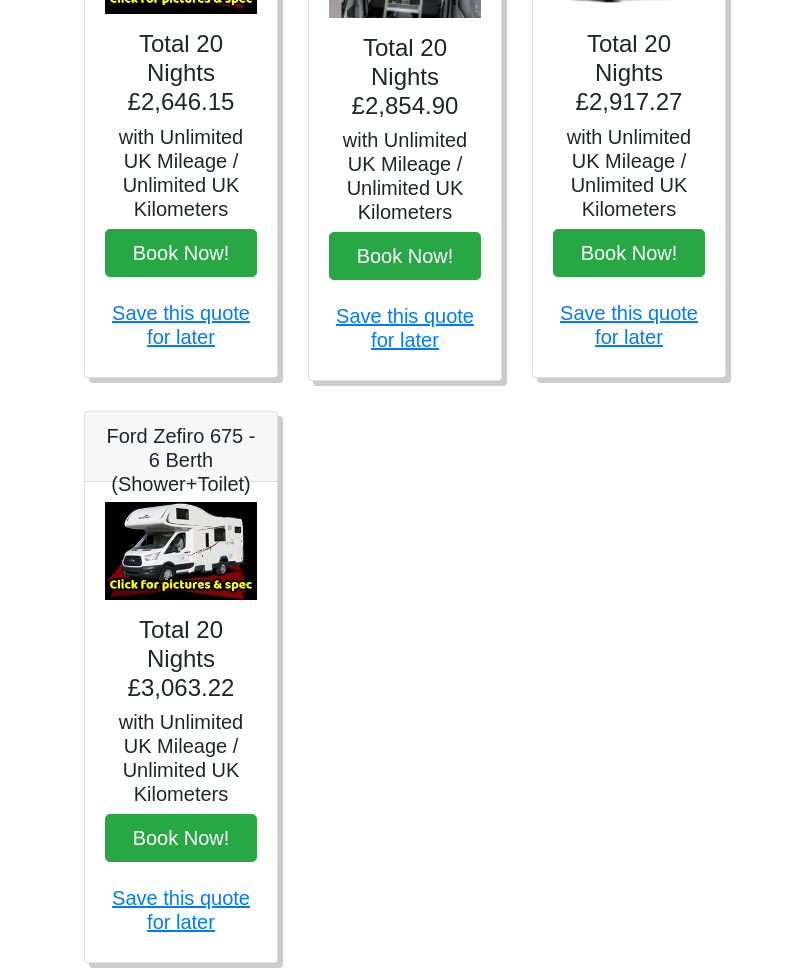 click on "Book Now!" at bounding box center (181, 838) 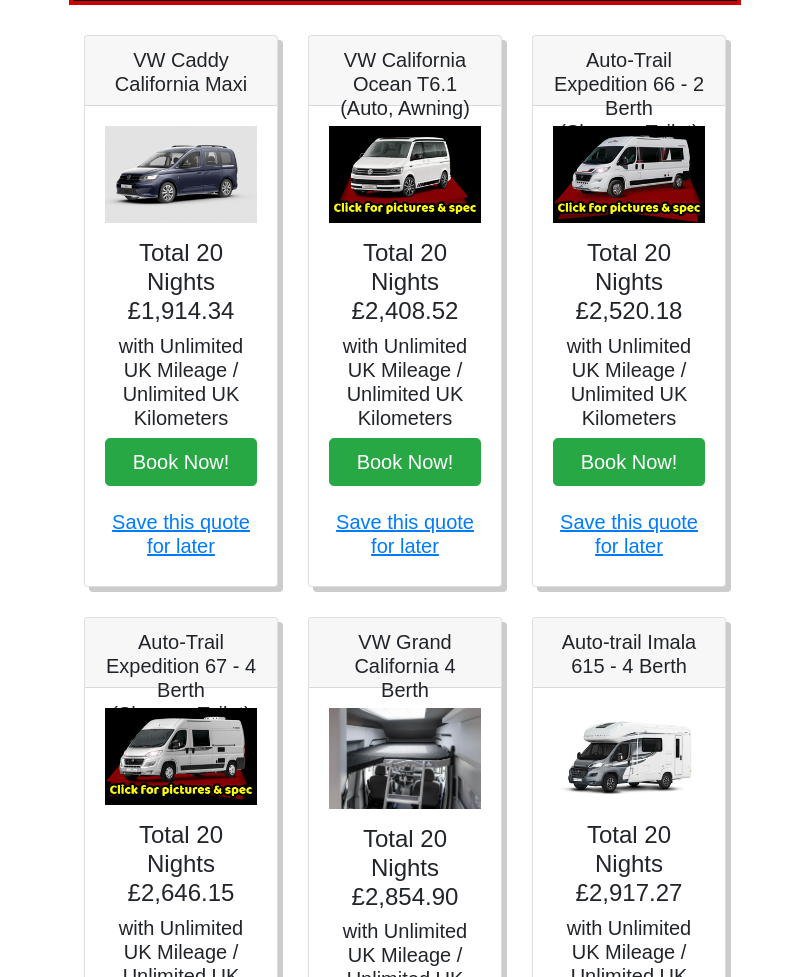scroll, scrollTop: 0, scrollLeft: 0, axis: both 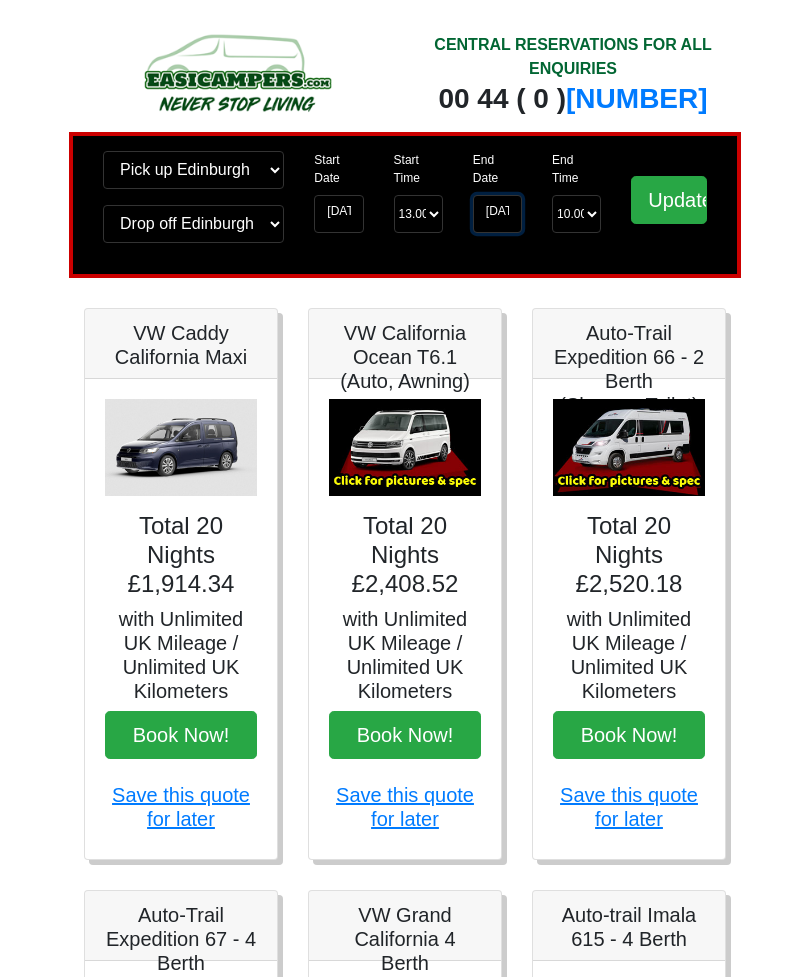 click on "[DATE]" at bounding box center [497, 214] 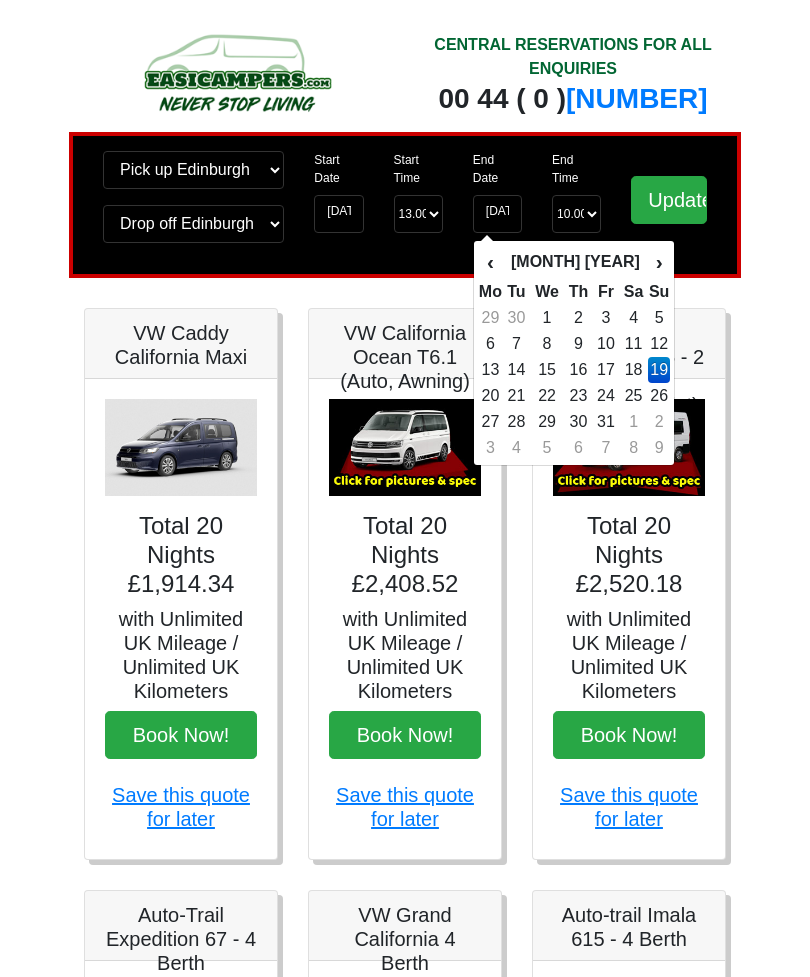 click on "5" at bounding box center [659, 318] 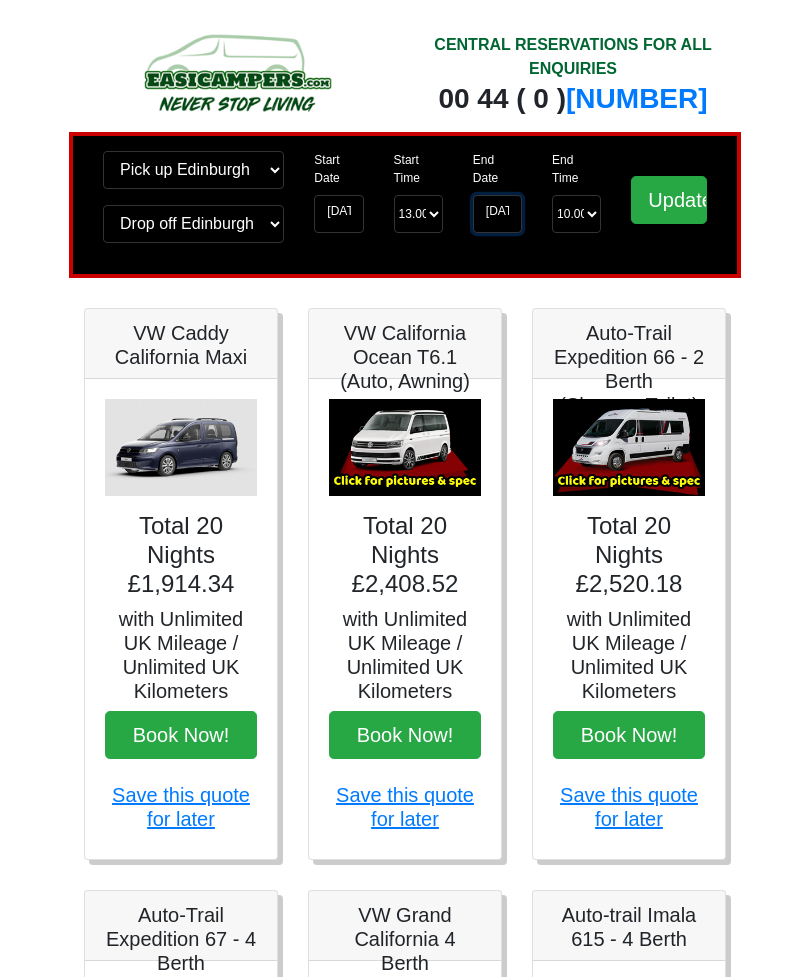 click on "[DATE]" at bounding box center [497, 214] 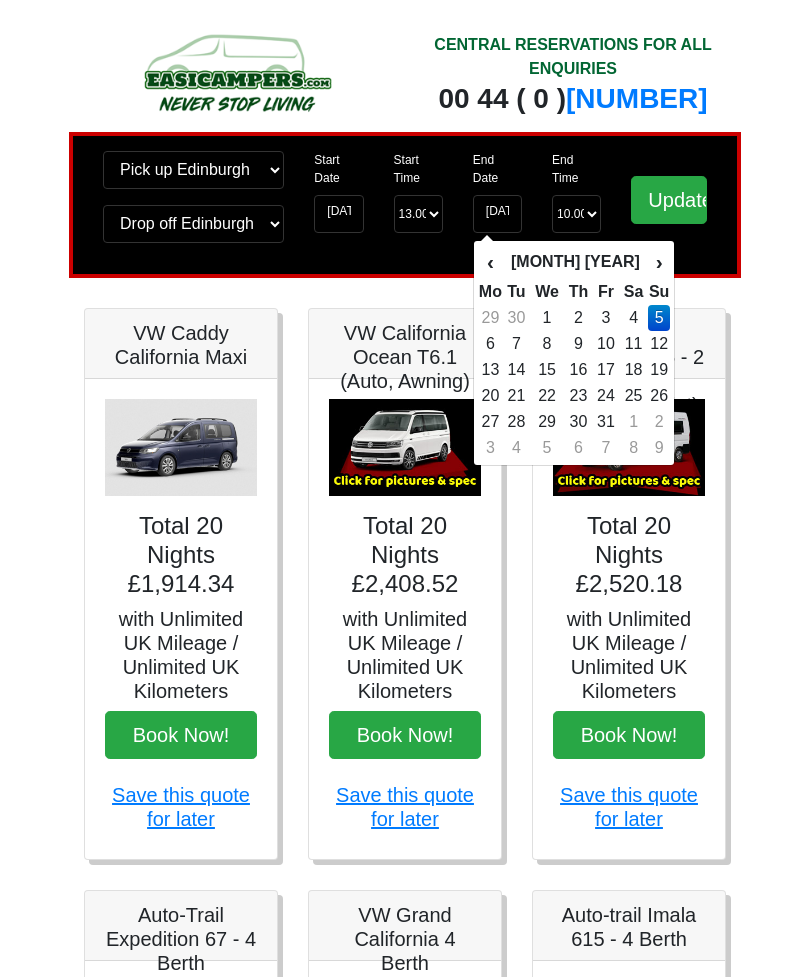 click on "Update" at bounding box center (669, 200) 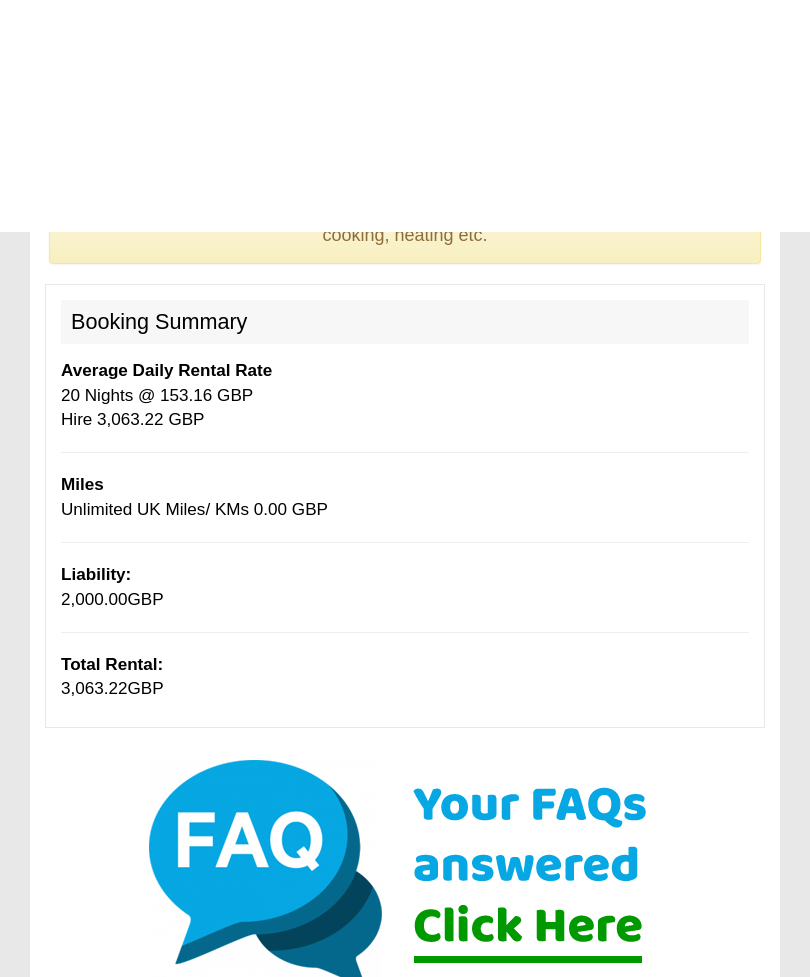 scroll, scrollTop: 0, scrollLeft: 0, axis: both 